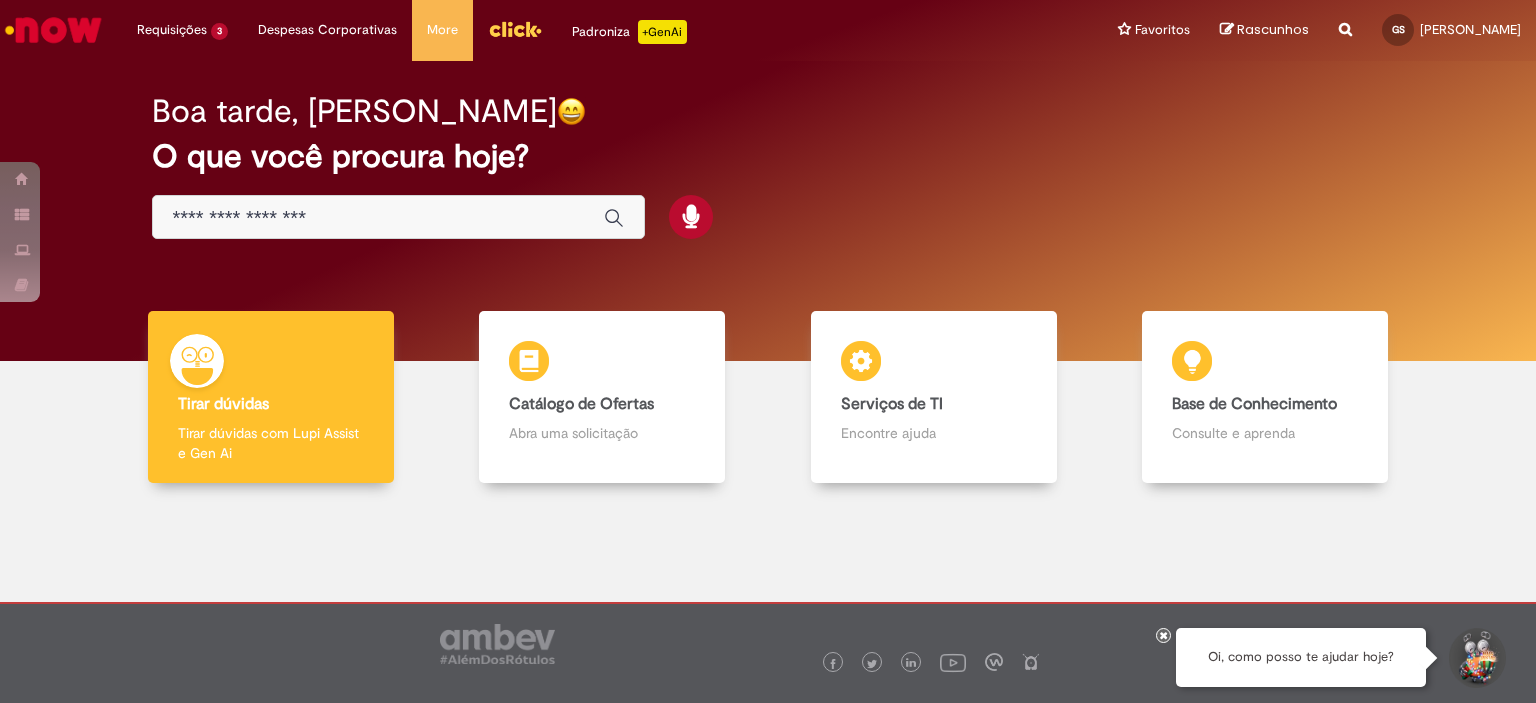 scroll, scrollTop: 0, scrollLeft: 0, axis: both 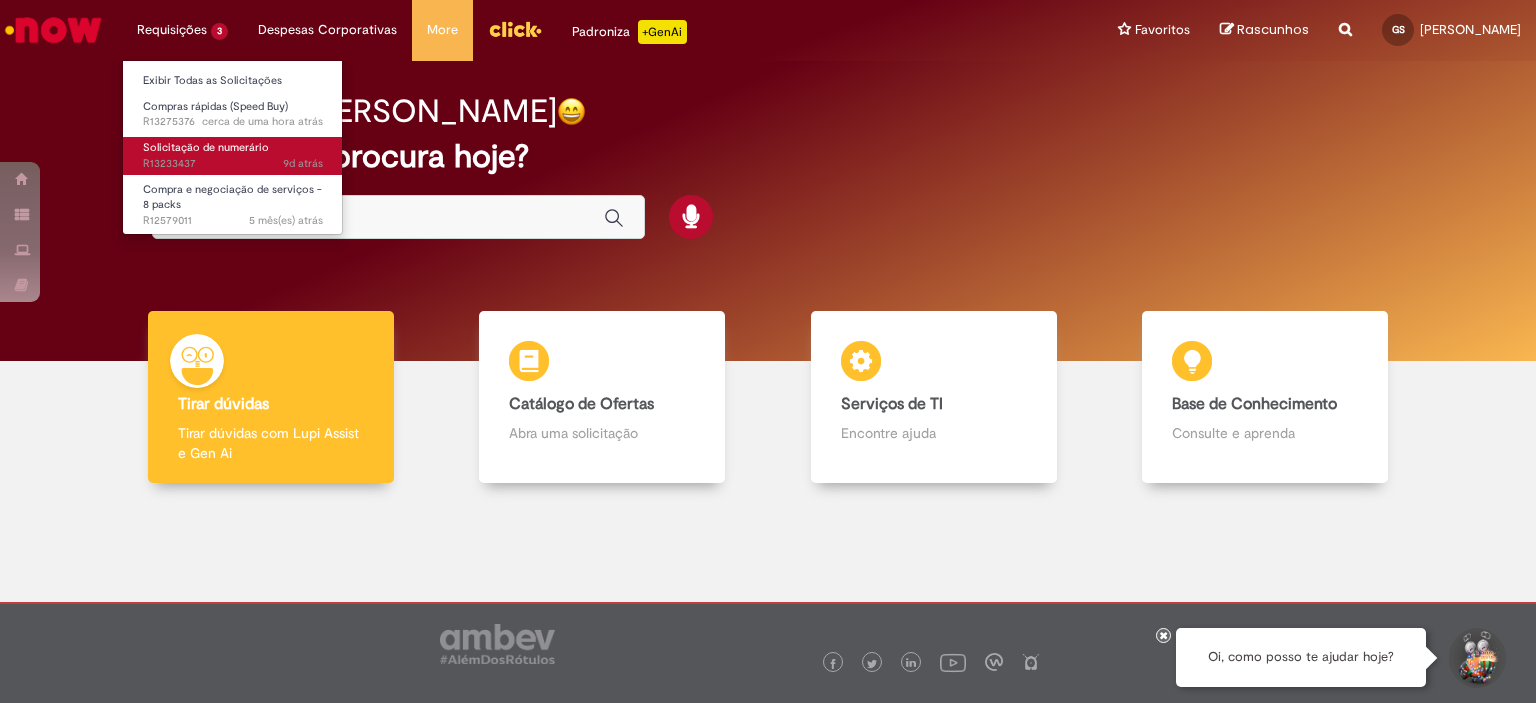 click on "9d atrás 9 dias atrás  R13233437" at bounding box center (233, 164) 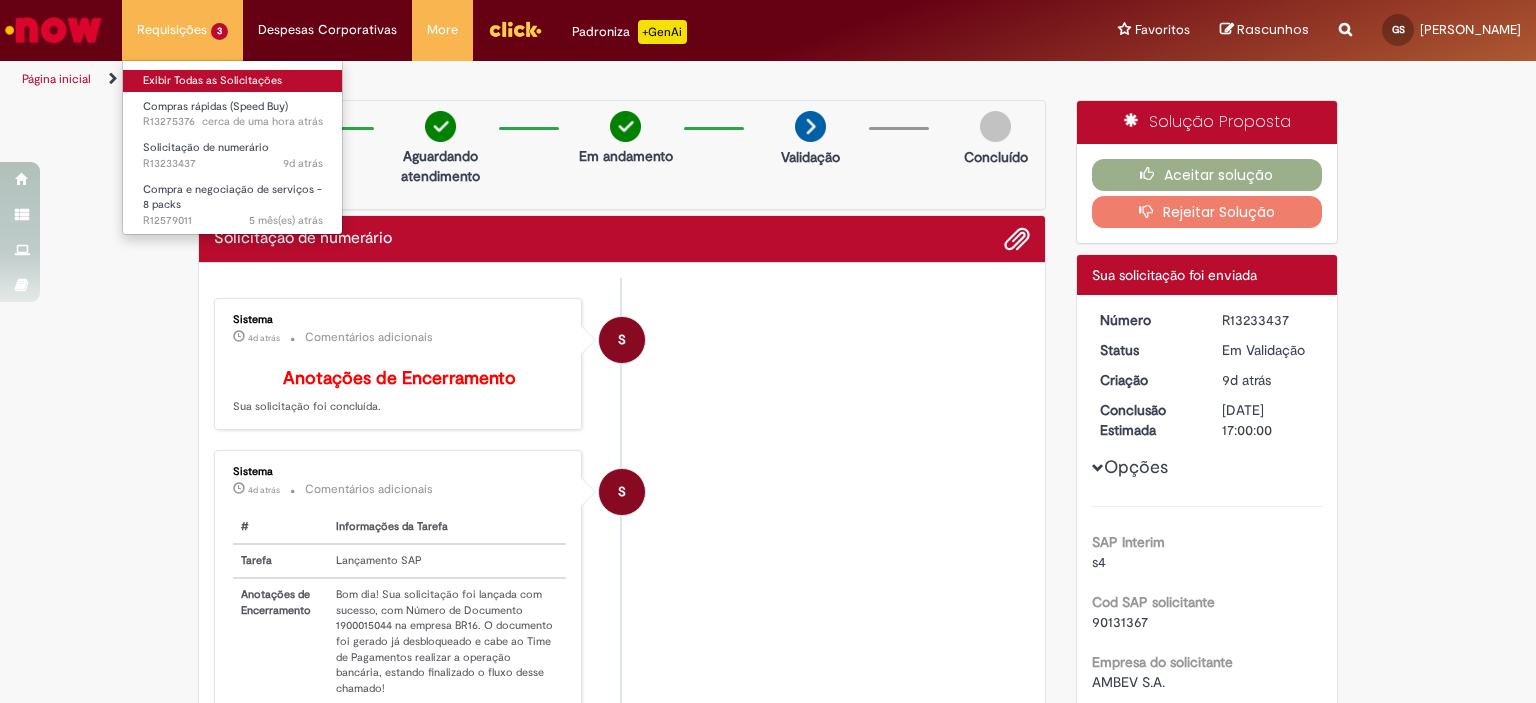 click on "Exibir Todas as Solicitações" at bounding box center (233, 81) 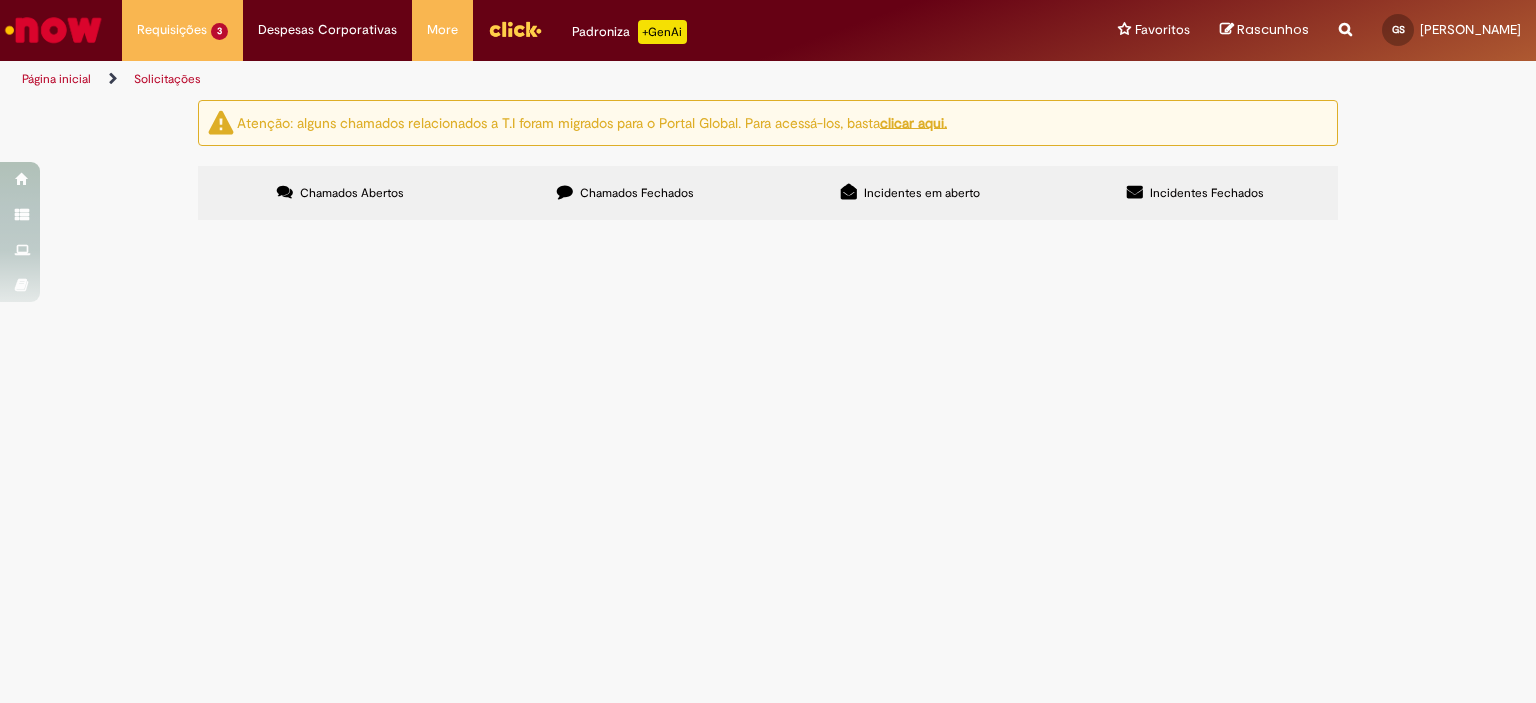 click on "Chamados Fechados" at bounding box center (625, 193) 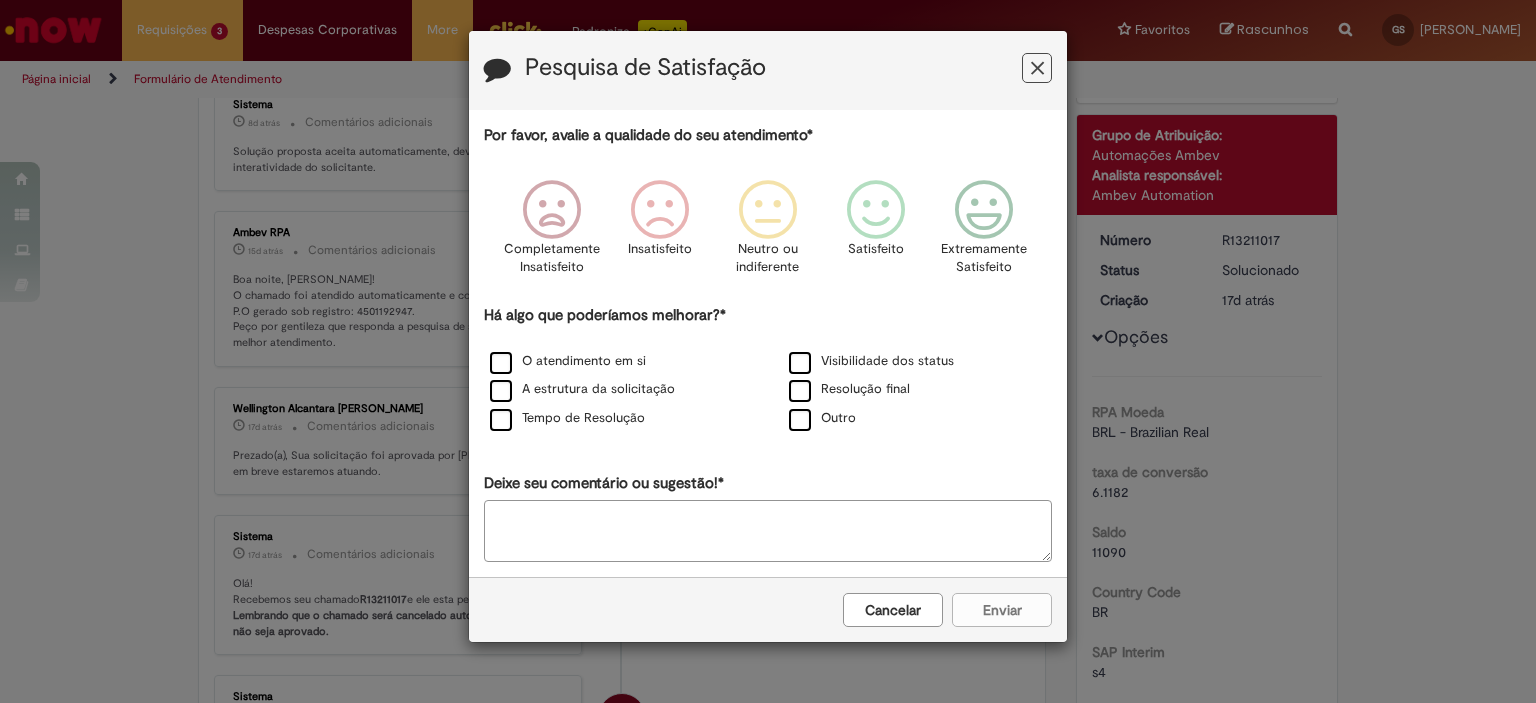 scroll, scrollTop: 0, scrollLeft: 0, axis: both 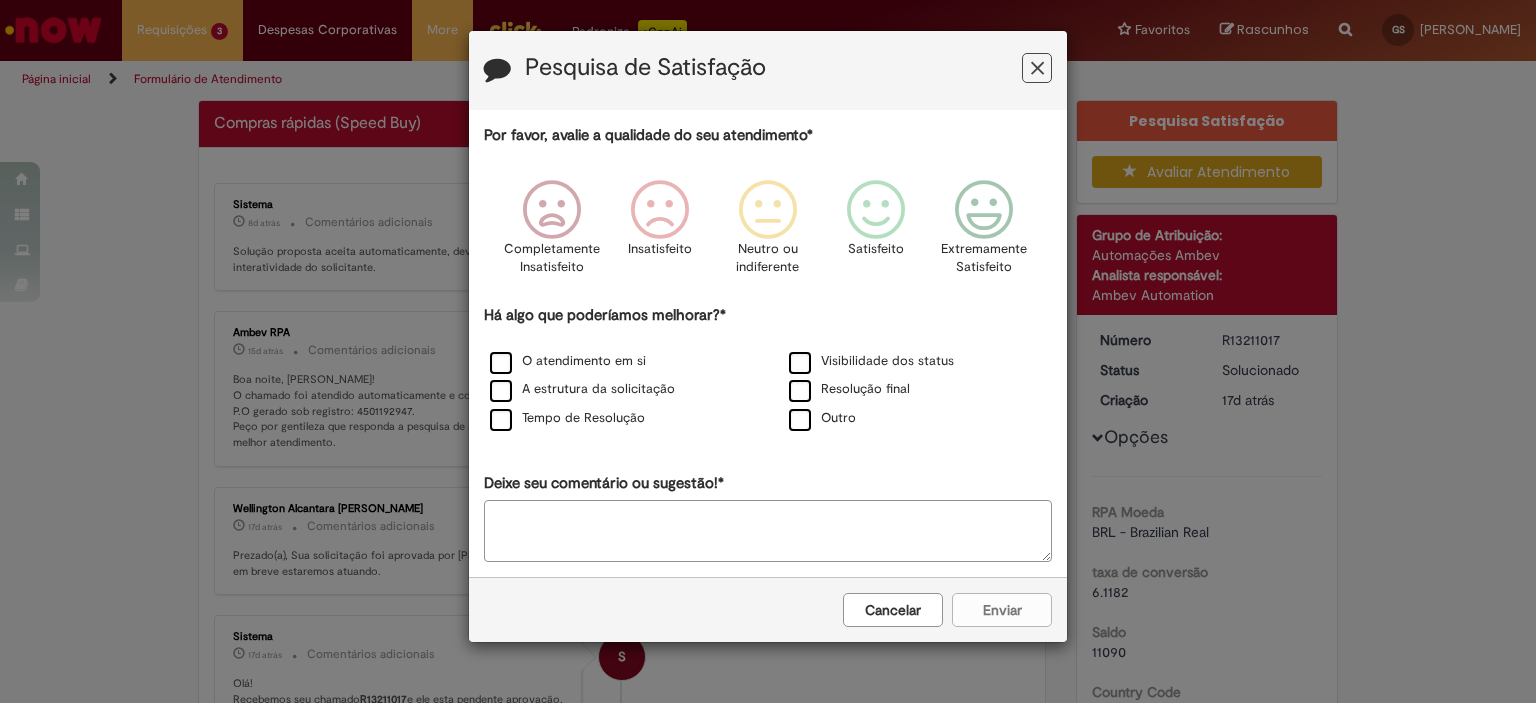 click on "Pesquisa de Satisfação" at bounding box center [768, 70] 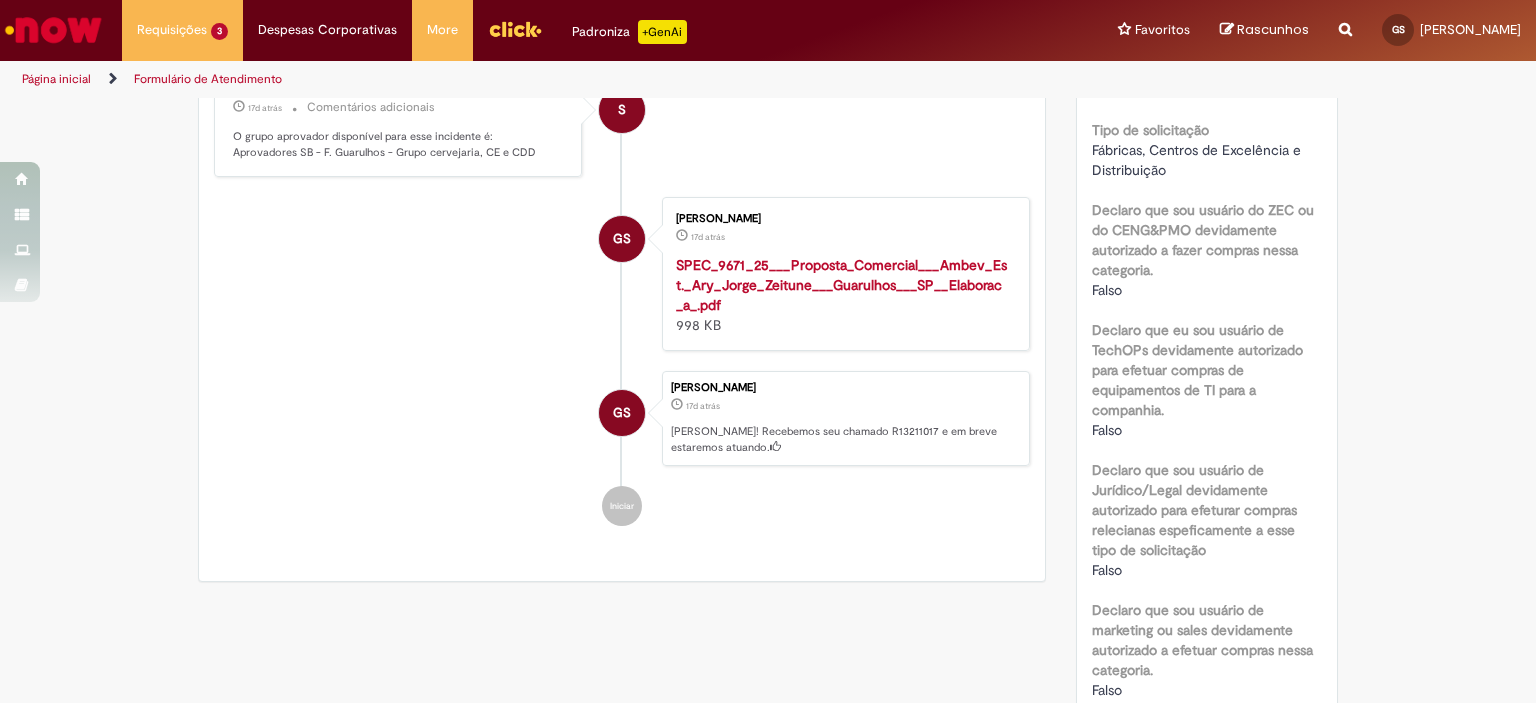 scroll, scrollTop: 0, scrollLeft: 0, axis: both 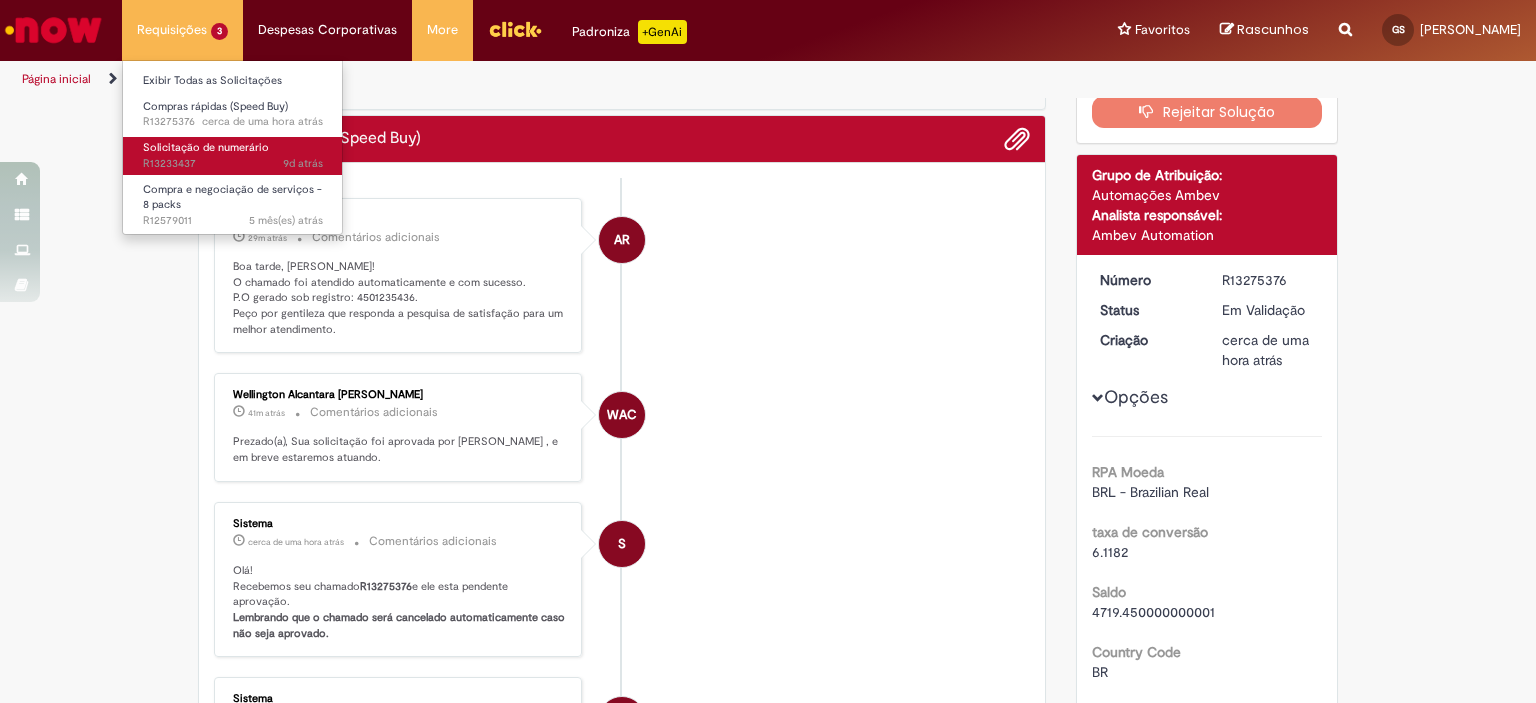 click on "9d atrás 9 dias atrás  R13233437" at bounding box center (233, 164) 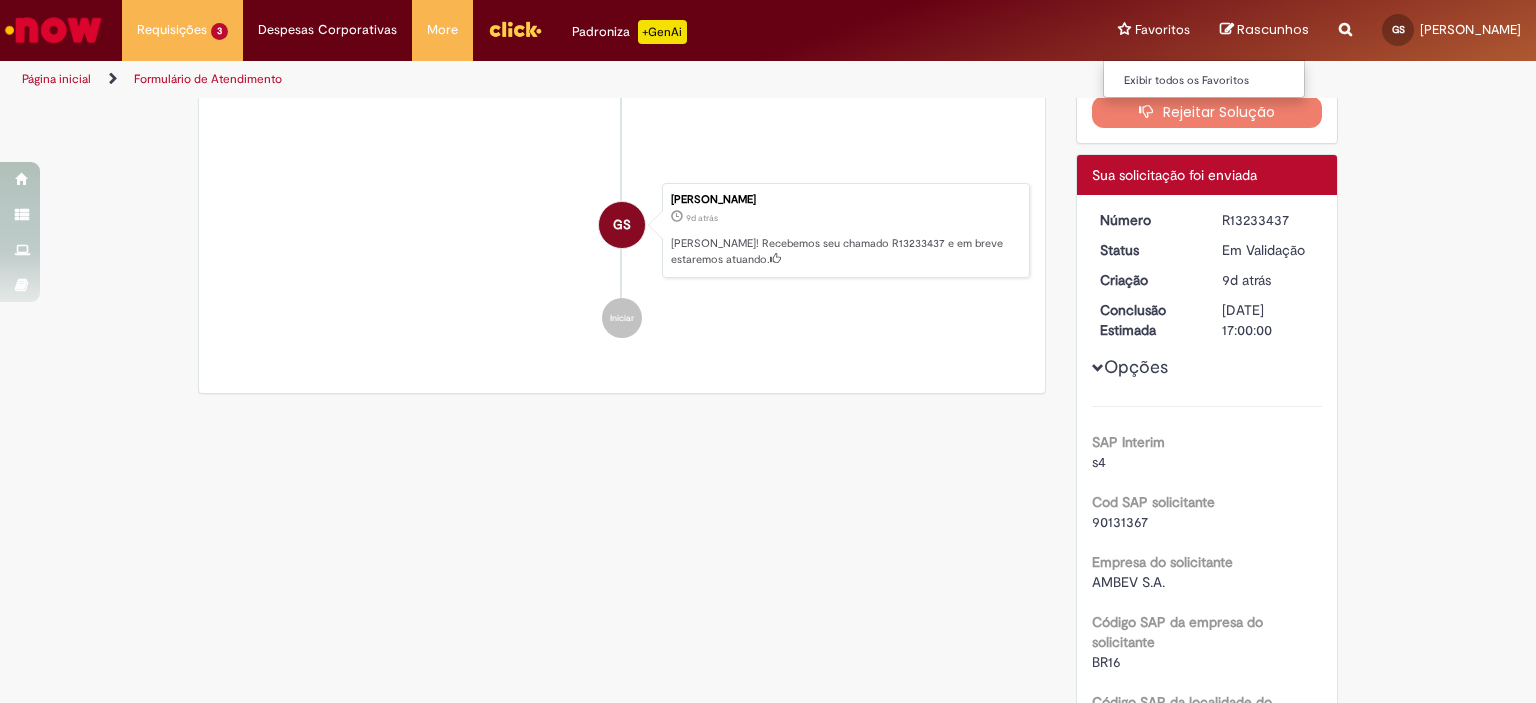 scroll, scrollTop: 0, scrollLeft: 0, axis: both 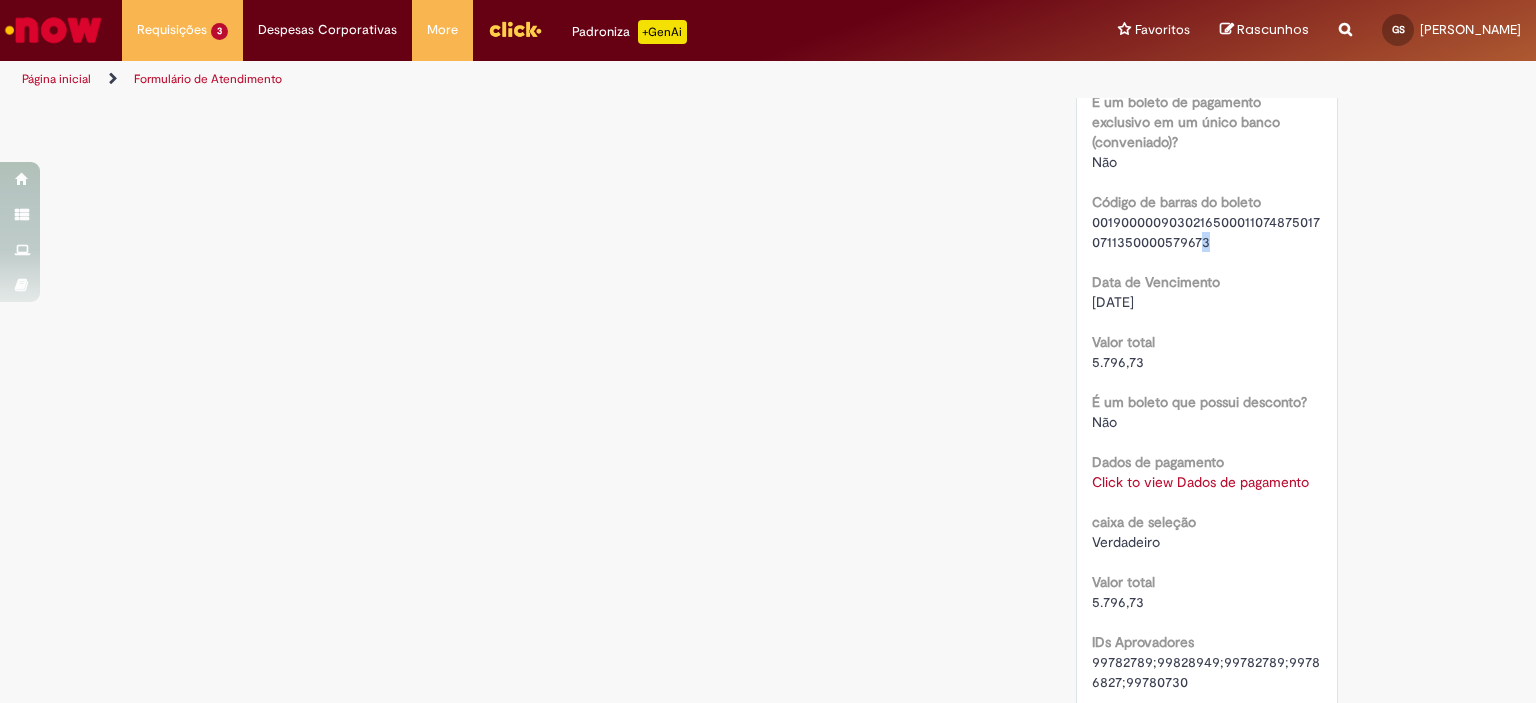 drag, startPoint x: 1192, startPoint y: 225, endPoint x: 1138, endPoint y: 222, distance: 54.08327 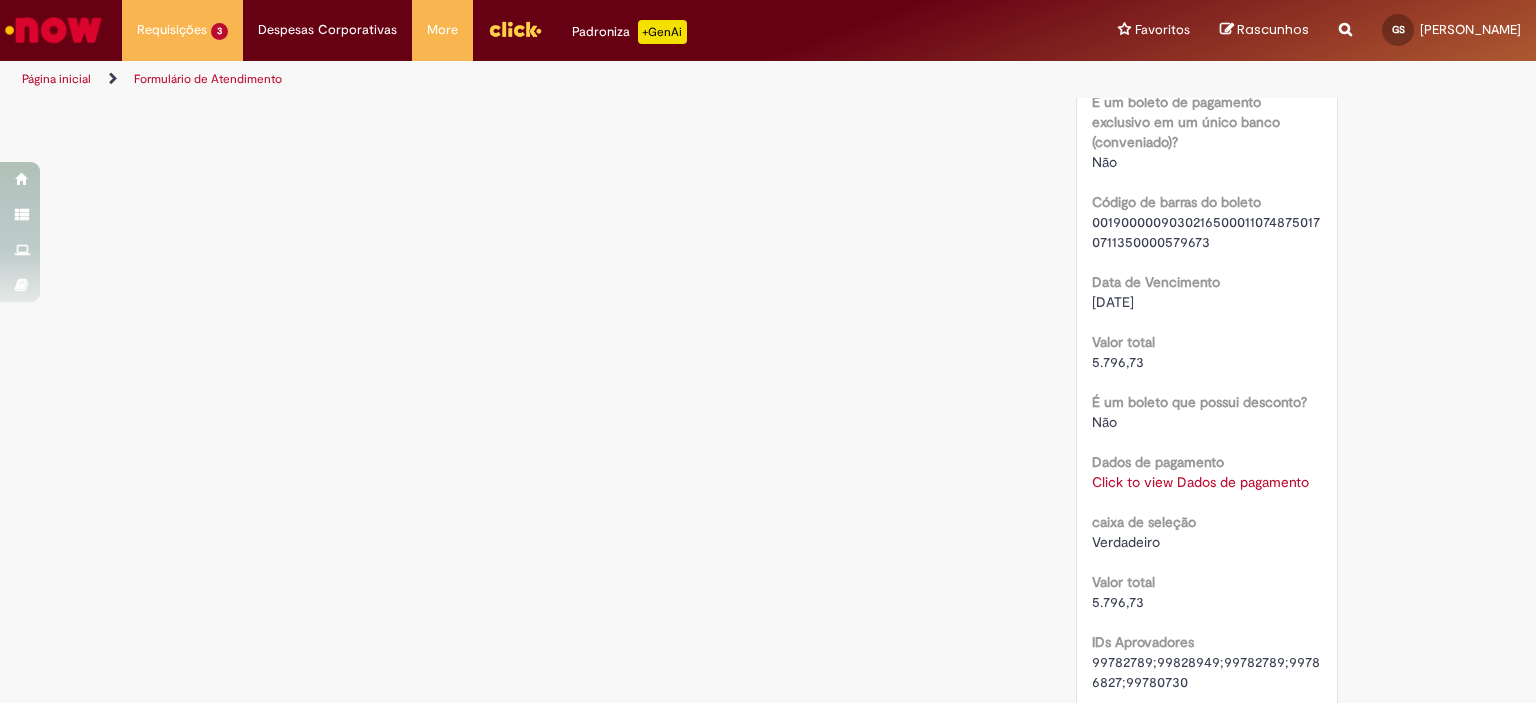 click on "SAP Interim
s4
Cod SAP solicitante
90131367
Empresa do solicitante
AMBEV S.A.
Código SAP da empresa do solicitante
BR16
Código SAP da localidade do [GEOGRAPHIC_DATA]
BR35
Unidade para o pagamento
F. [GEOGRAPHIC_DATA]
Código da Unidade
BR10
CNPJ da Unidade
07526557005411
Nome da Empresa
AMBEV S.A.
Código da empresa
BR16
Estou autorizado pelo responsável da unidade em questão para fazer pagamento para a mesma
Verdadeiro
Fornecedor
INSTITUTO BRASILEIRO DO MEIO [MEDICAL_DATA]
CNPJ/CPF do fornecedor
03659166000102
316212" at bounding box center (1207, -261) 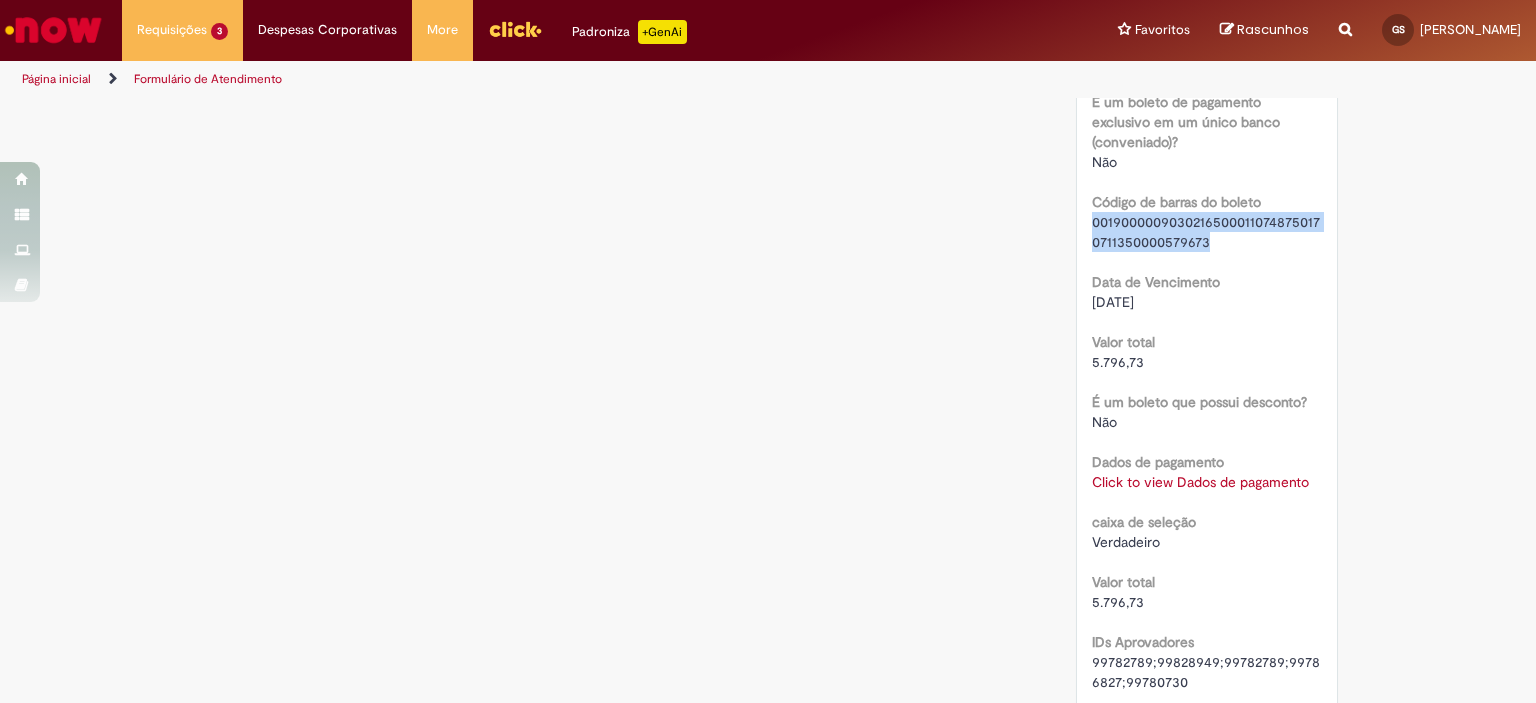 drag, startPoint x: 1198, startPoint y: 215, endPoint x: 1072, endPoint y: 207, distance: 126.253716 